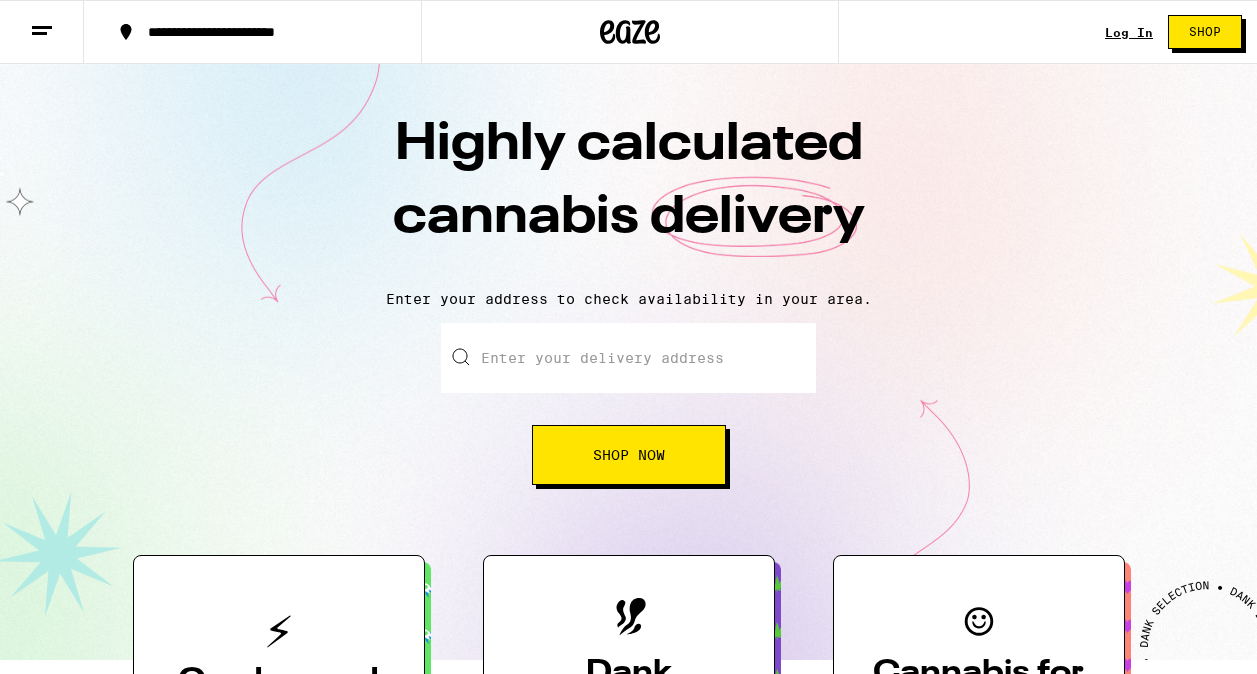 scroll, scrollTop: 0, scrollLeft: 0, axis: both 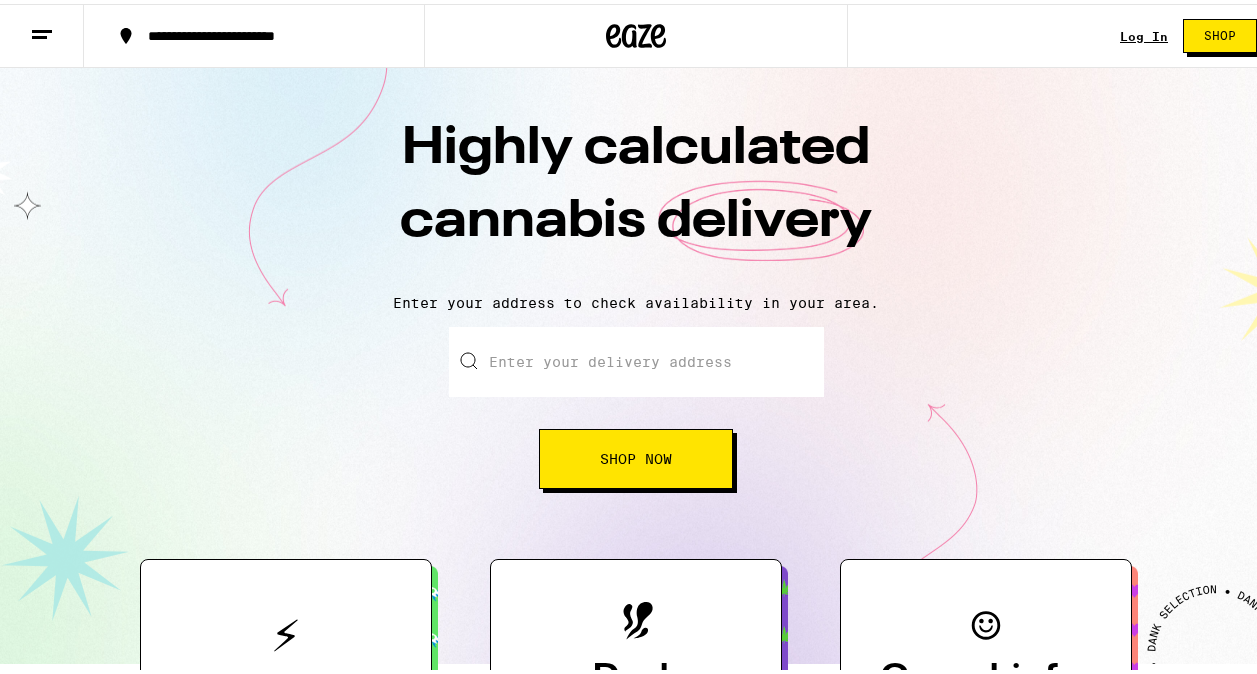 click on "Enter your delivery address" at bounding box center [636, 358] 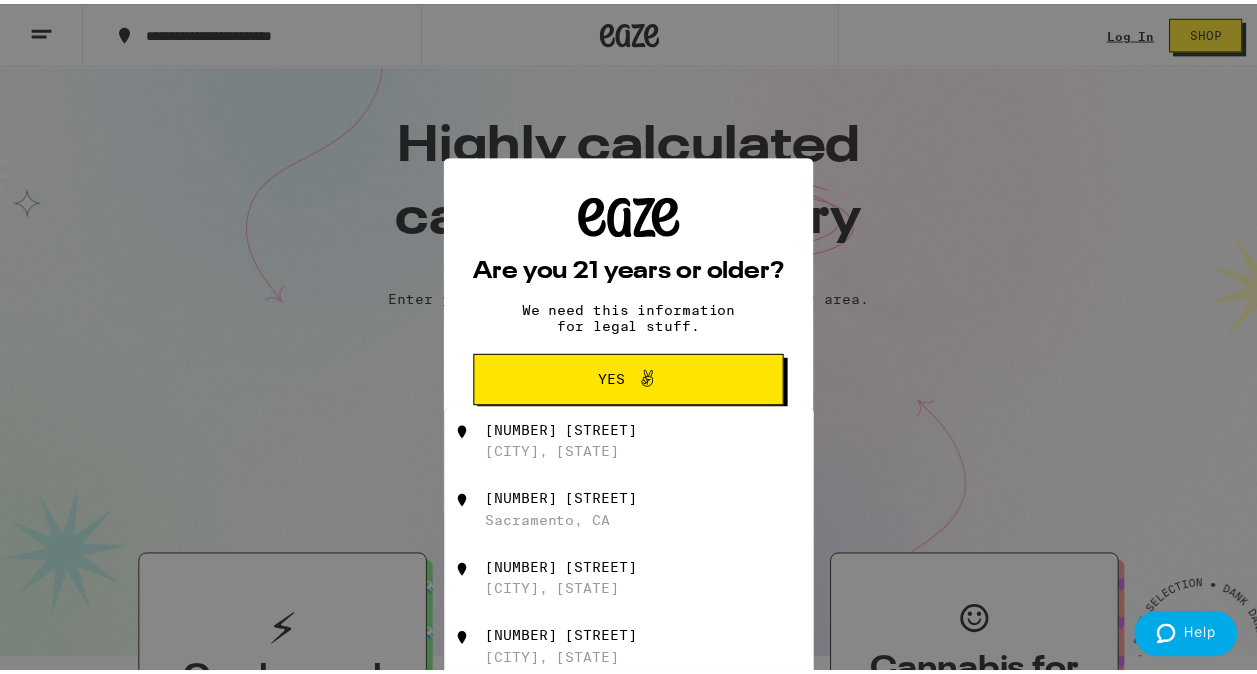 scroll, scrollTop: 0, scrollLeft: 0, axis: both 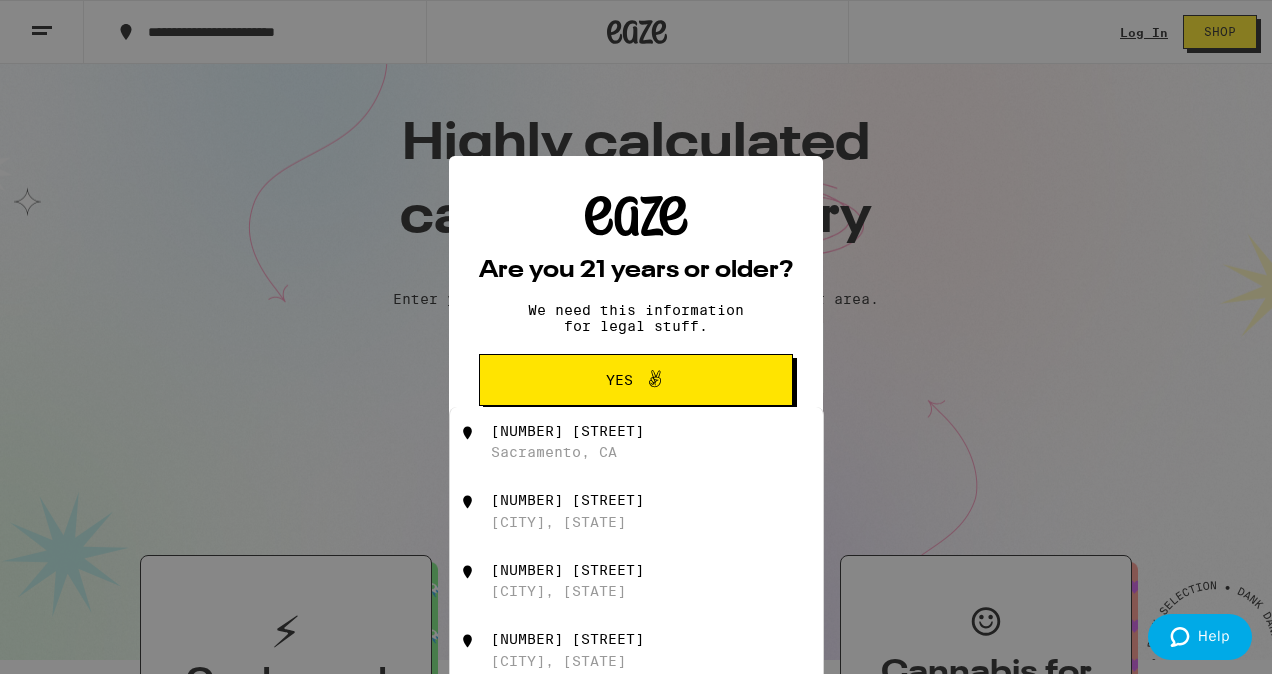 click on "[NUMBER] [STREET] [CITY], [STATE]" at bounding box center [636, 442] 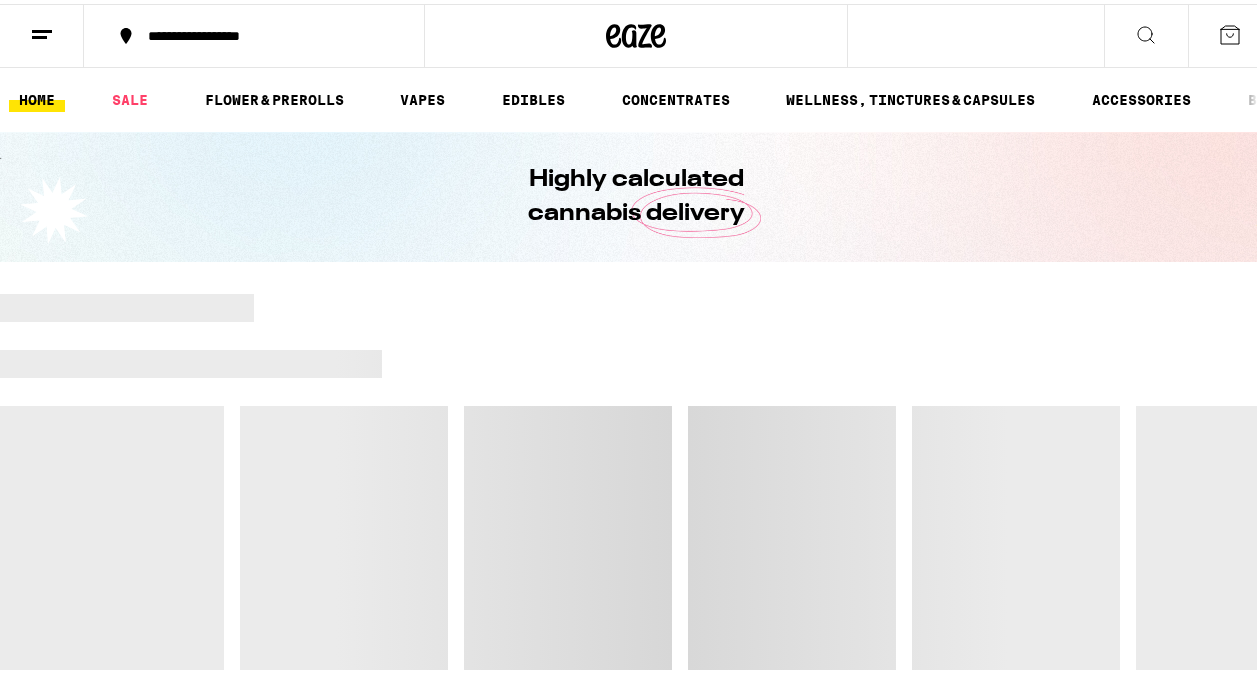 scroll, scrollTop: 0, scrollLeft: 0, axis: both 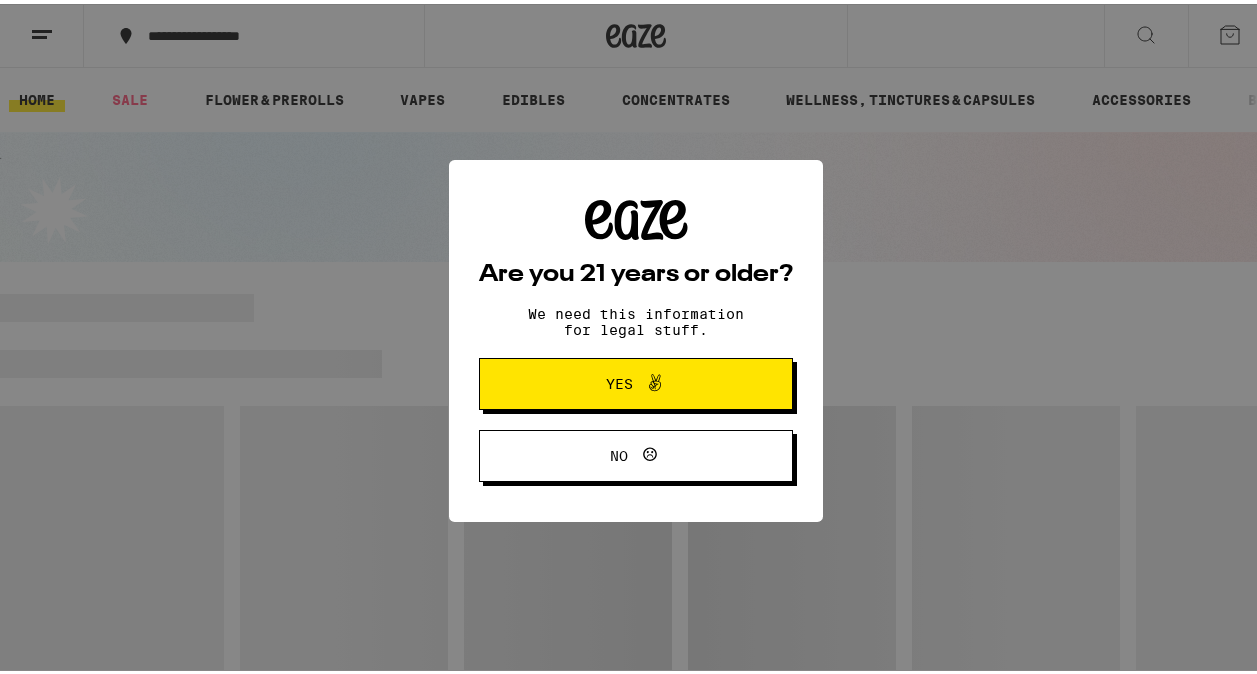 click 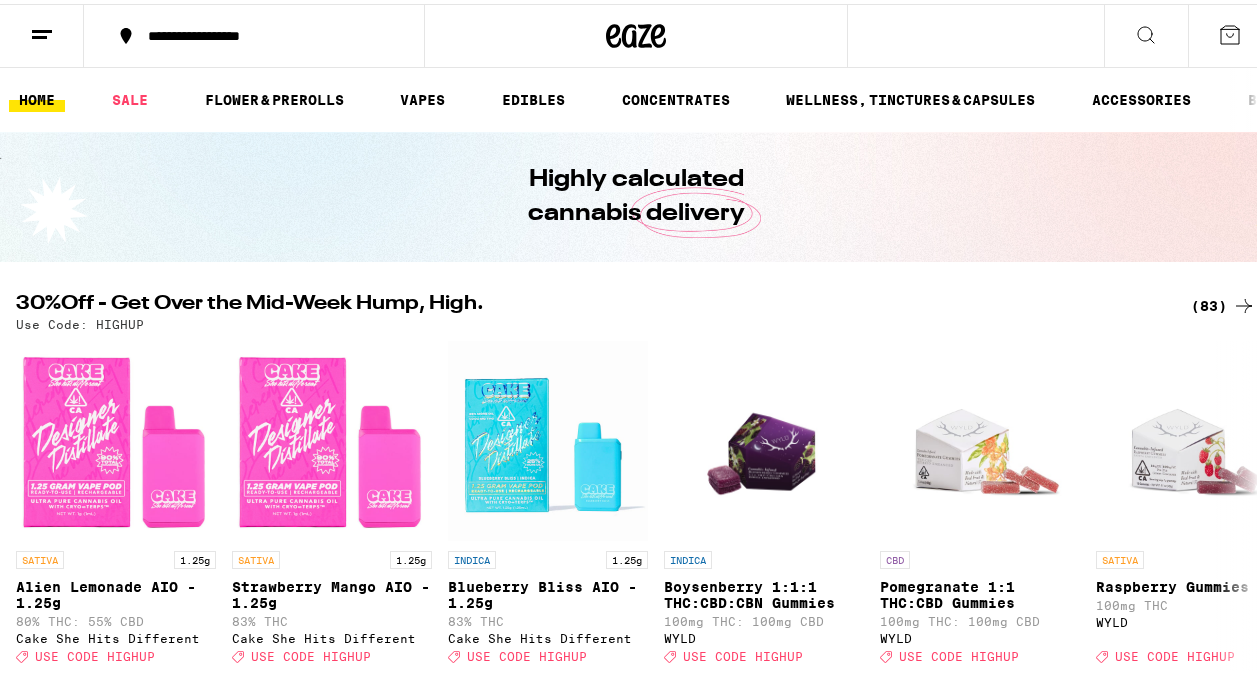 click 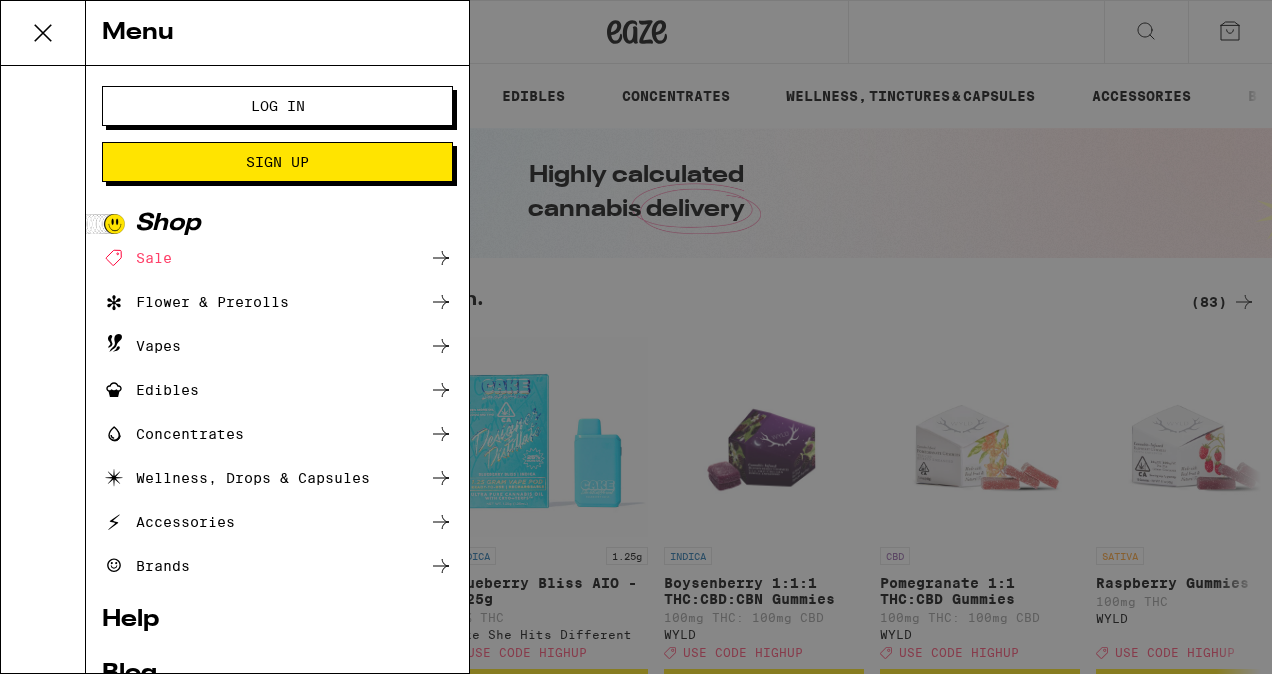 click on "Log In" at bounding box center (277, 106) 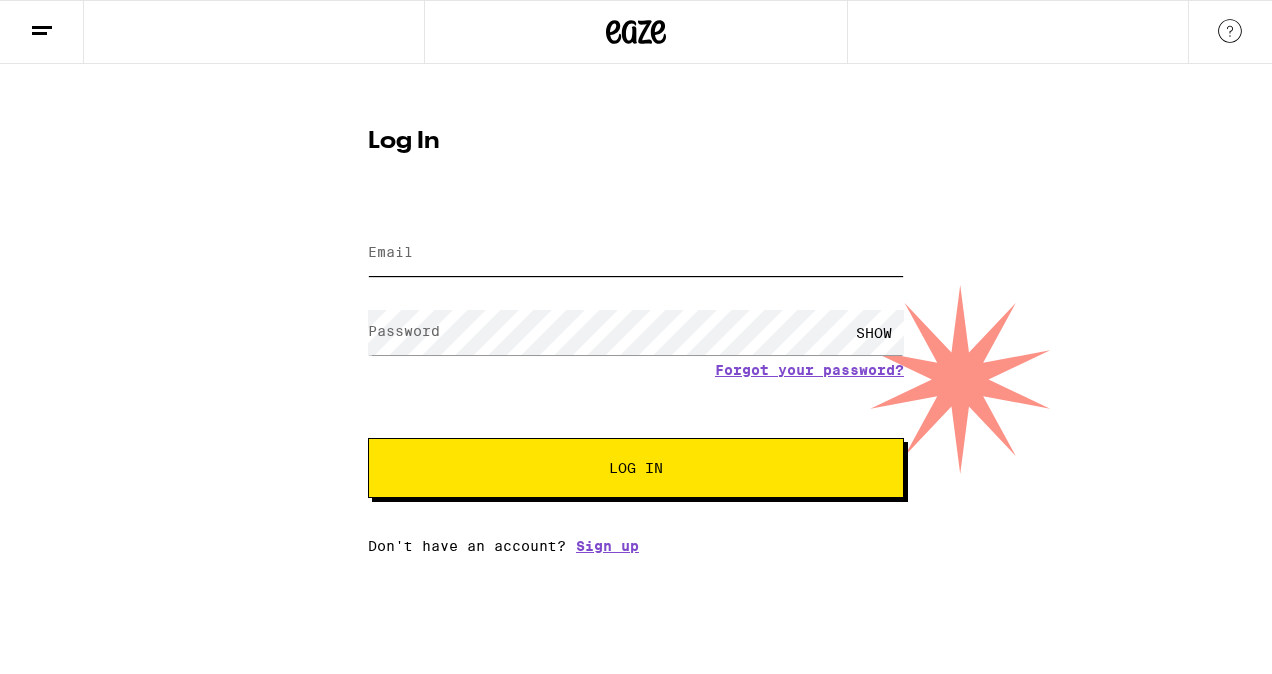 click on "Email" at bounding box center (636, 253) 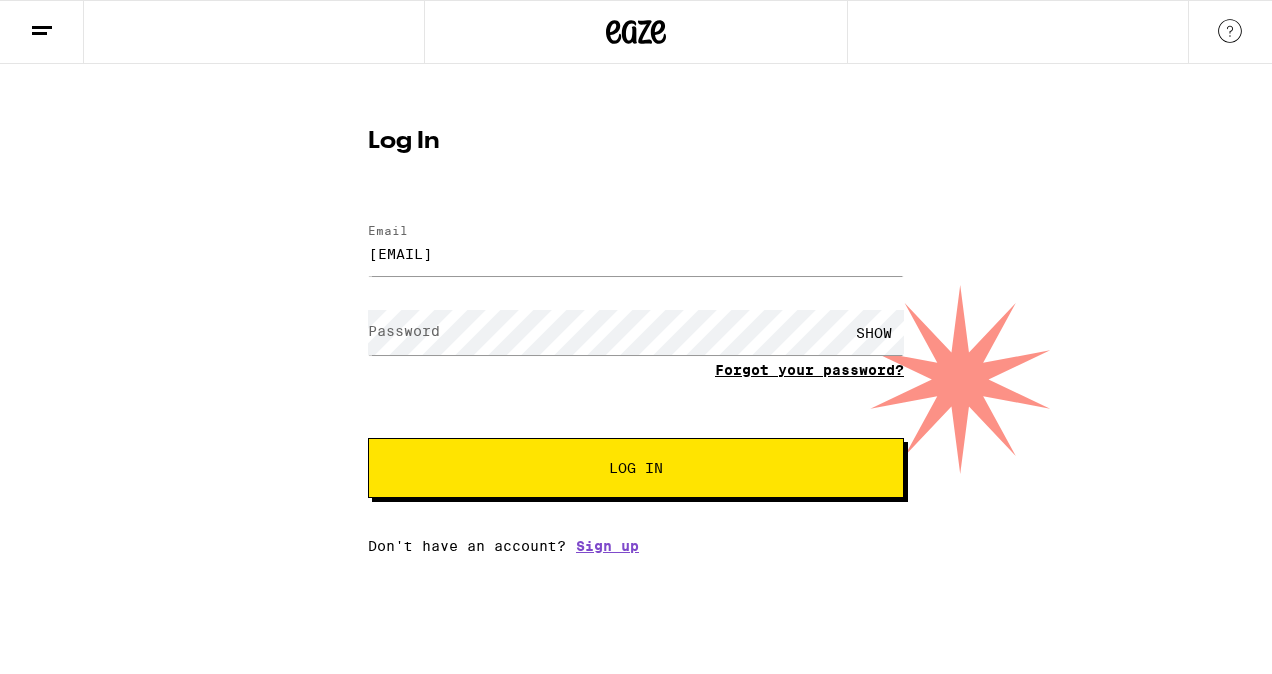 click on "Email Email [EMAIL] Password Password SHOW Forgot your password? Log In" at bounding box center (636, 351) 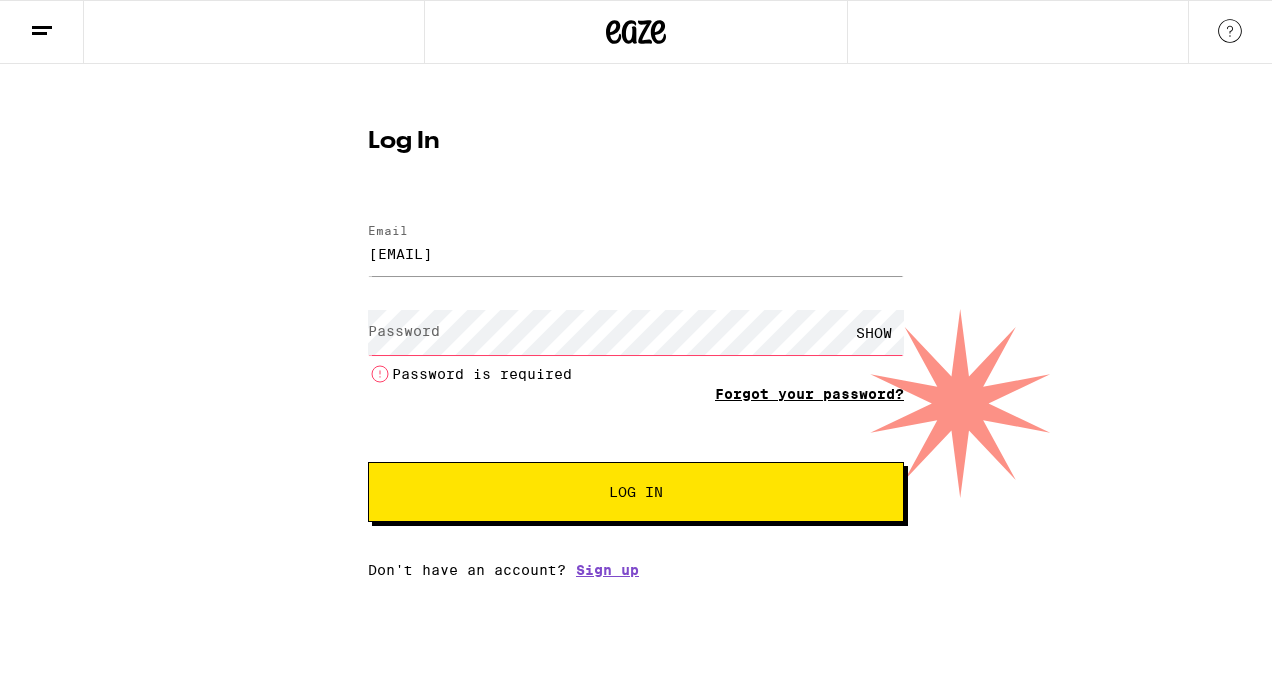 click on "Forgot your password?" at bounding box center [809, 394] 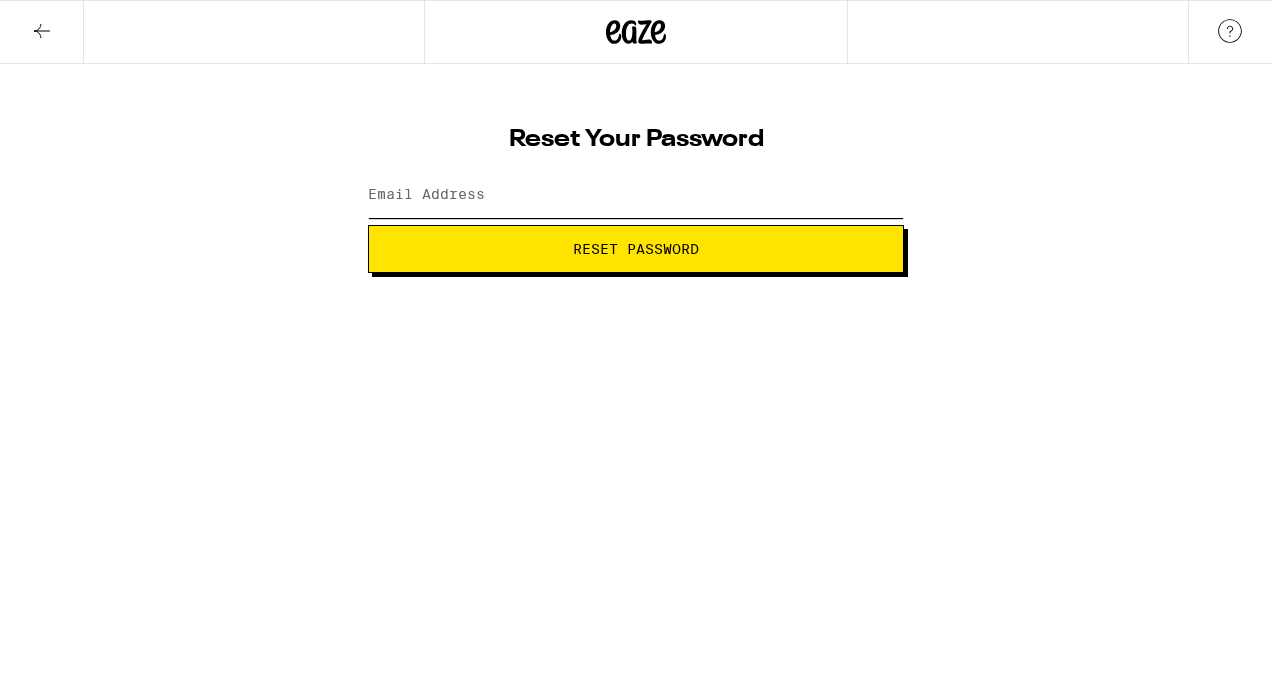 click on "Email Address" at bounding box center (636, 195) 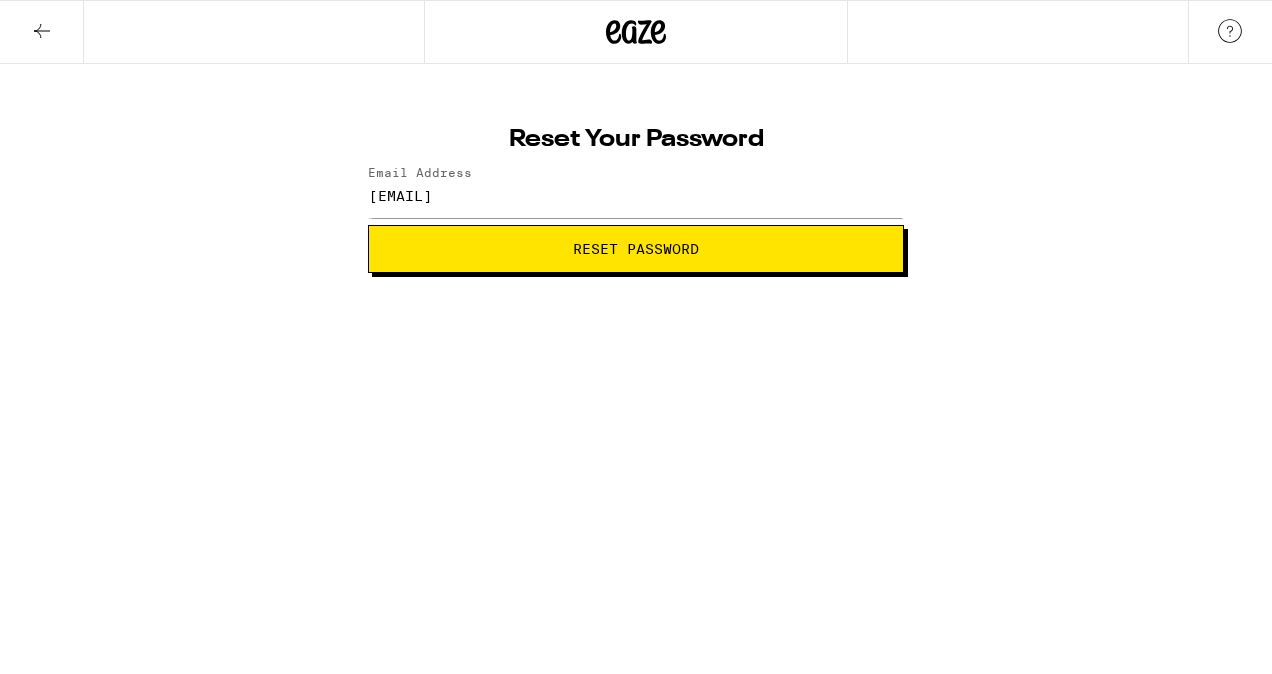 click on "Reset Password" at bounding box center (636, 249) 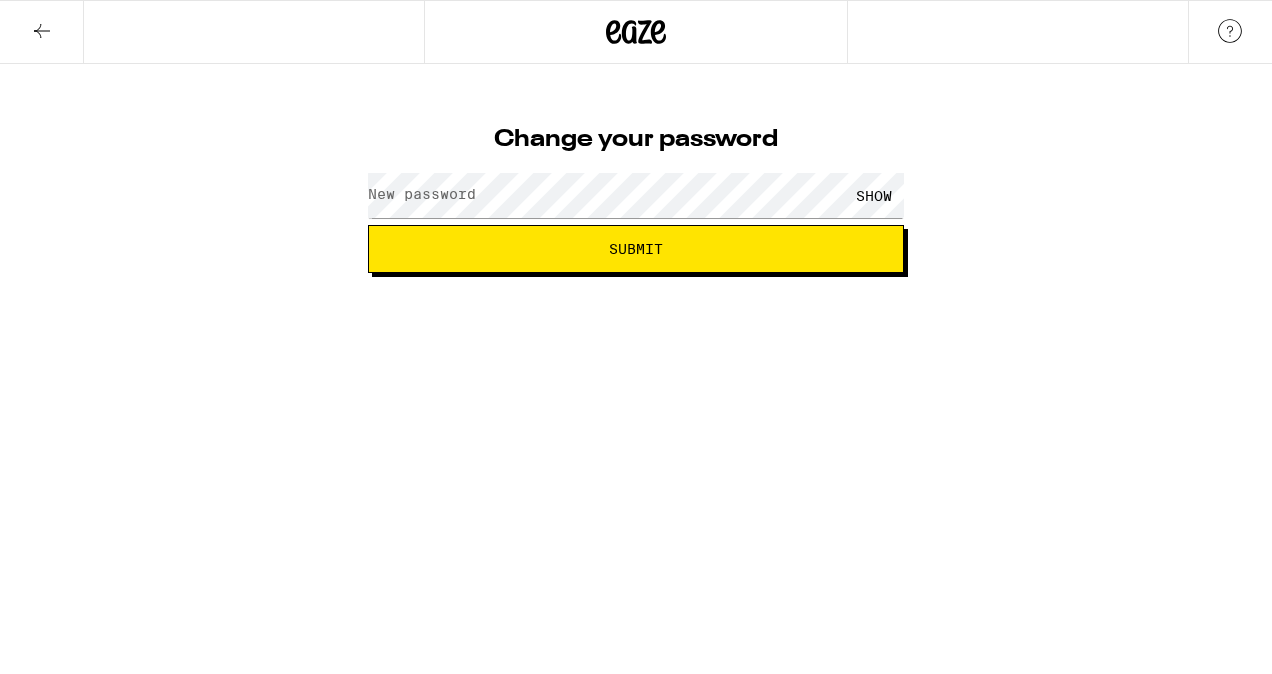 scroll, scrollTop: 0, scrollLeft: 0, axis: both 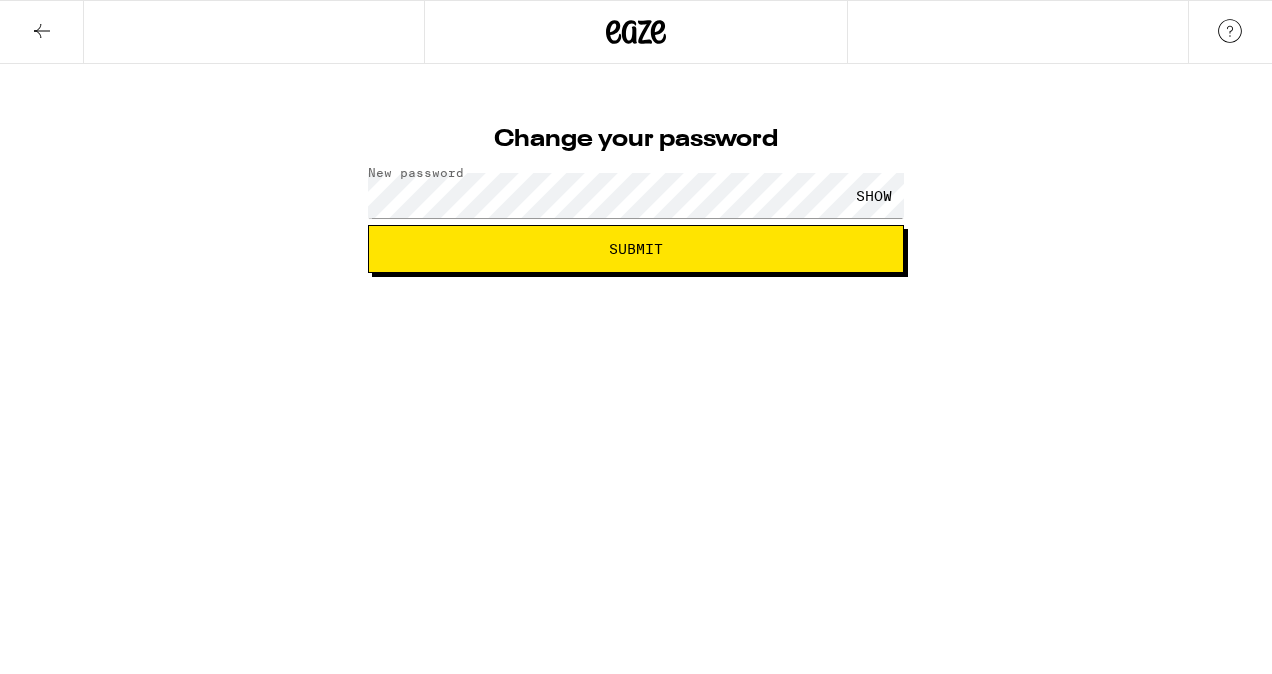 click on "SHOW" at bounding box center [874, 195] 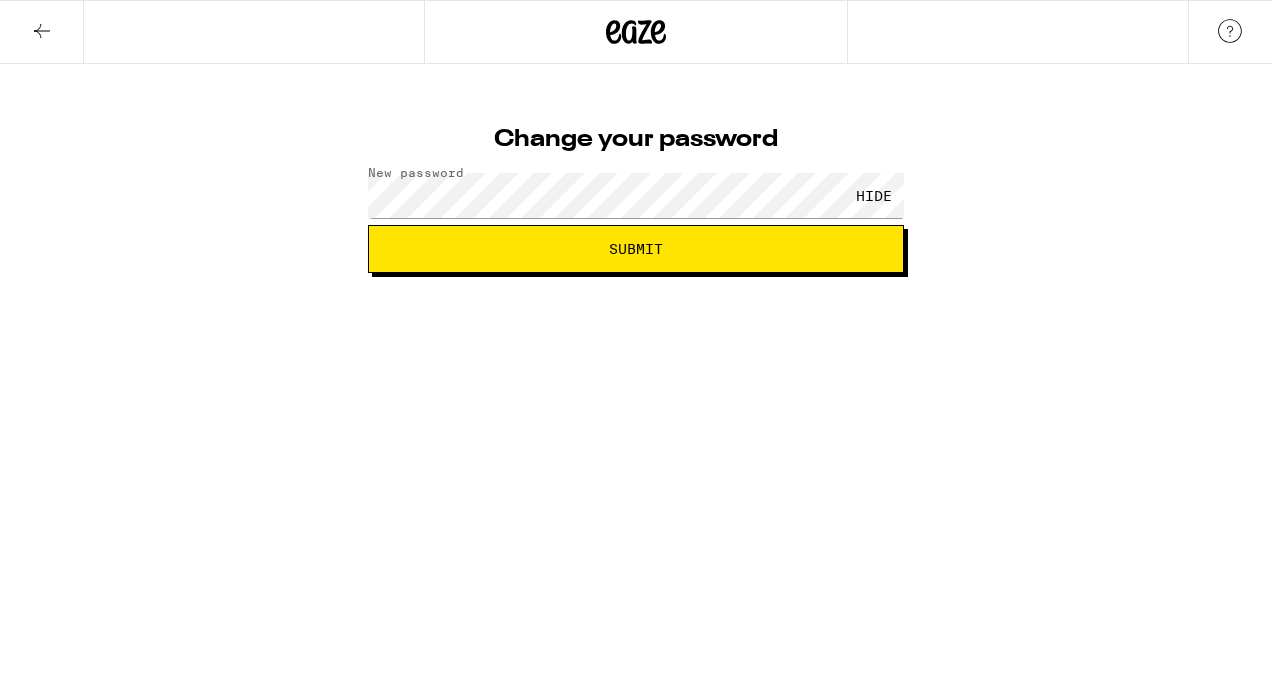 click on "Submit" at bounding box center (636, 249) 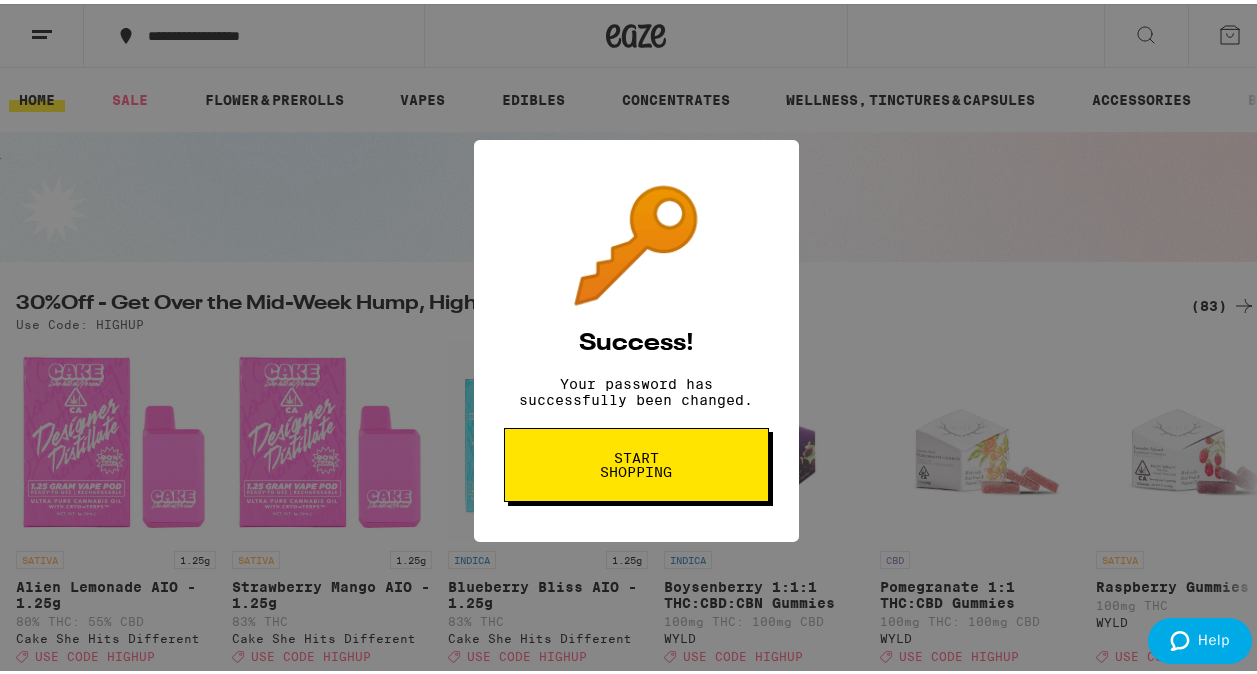 scroll, scrollTop: 0, scrollLeft: 0, axis: both 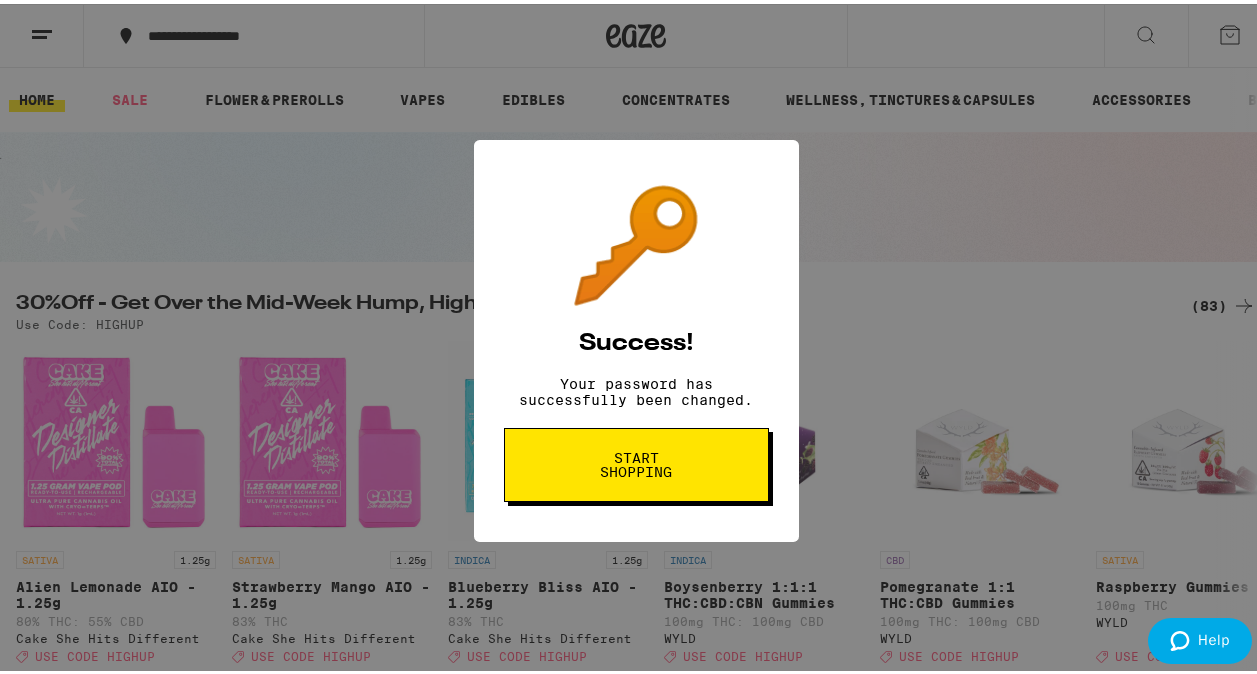 click on "Start shopping" at bounding box center [636, 461] 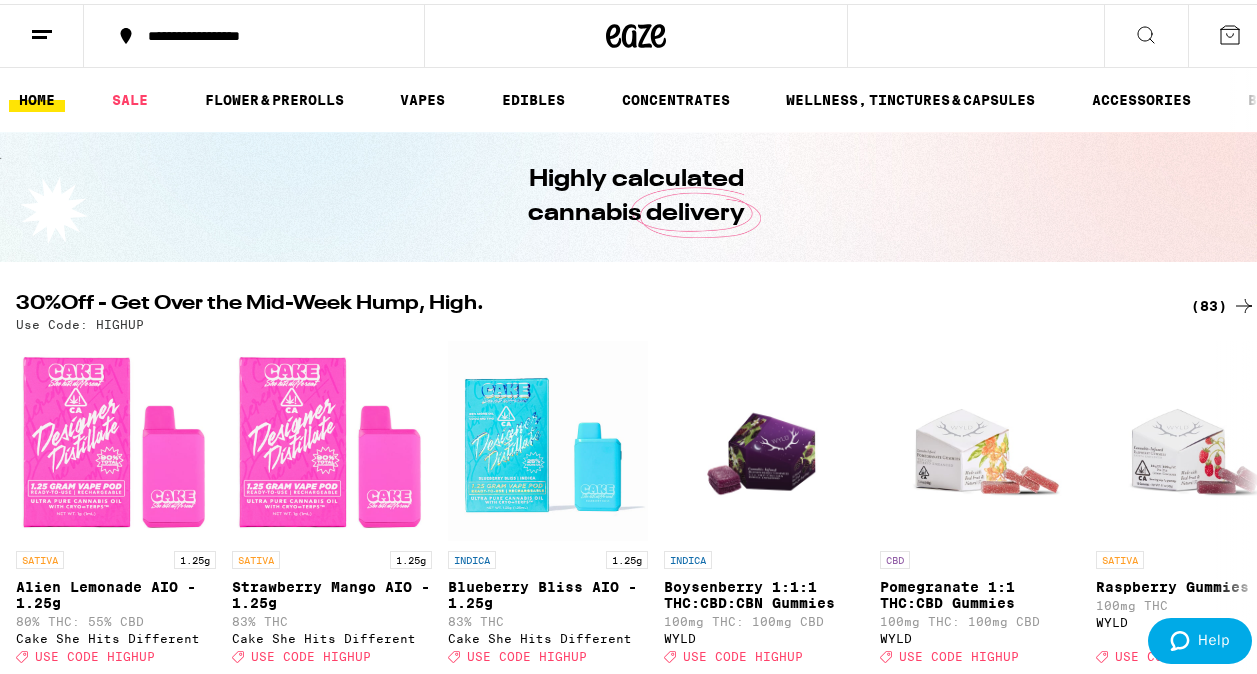 click 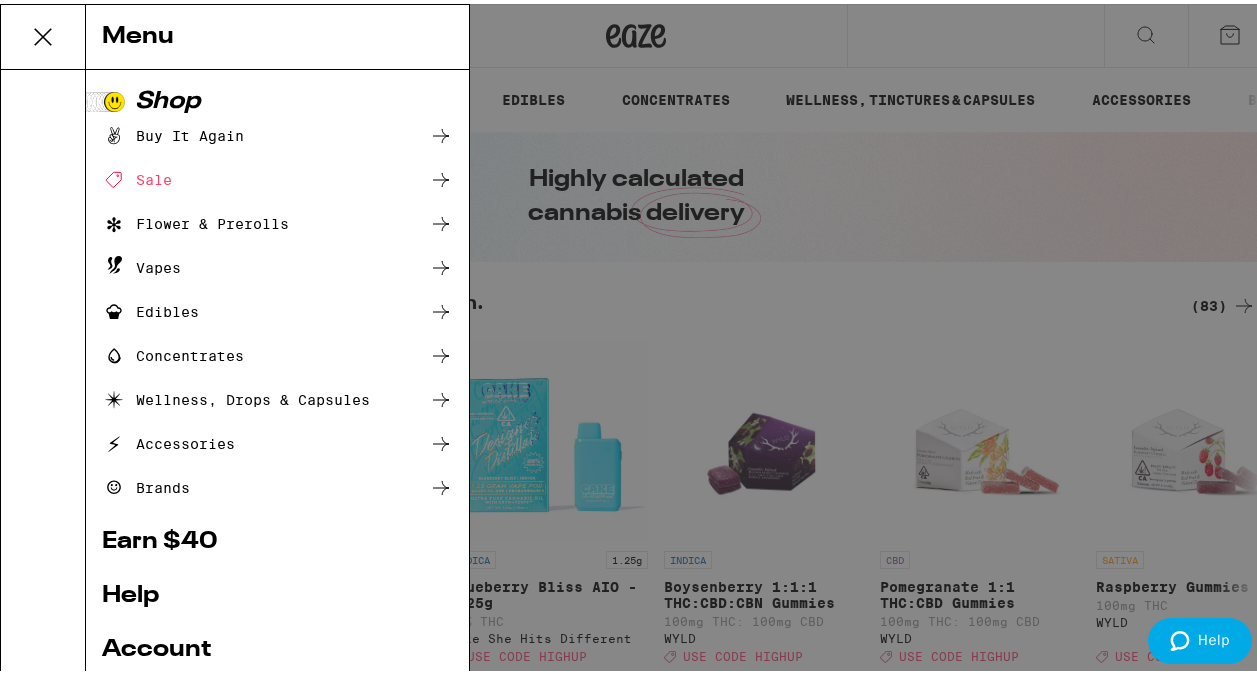 click on "Vapes" at bounding box center (277, 264) 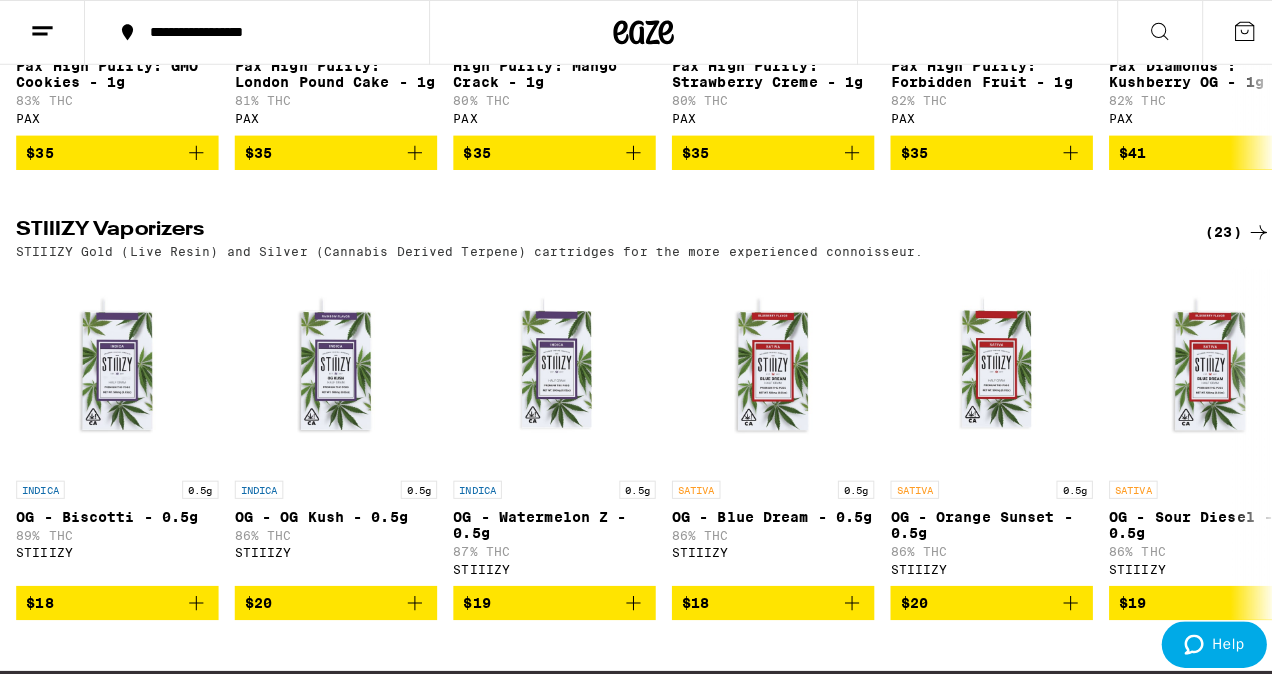 scroll, scrollTop: 1396, scrollLeft: 0, axis: vertical 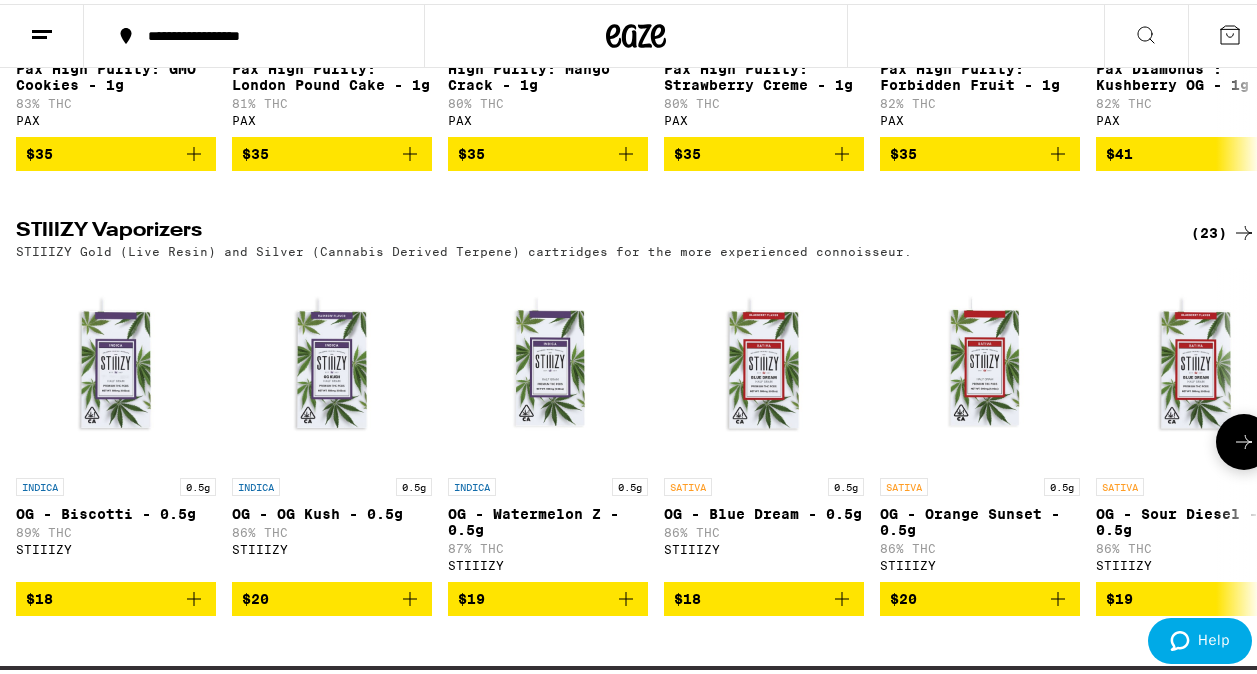click at bounding box center (764, 364) 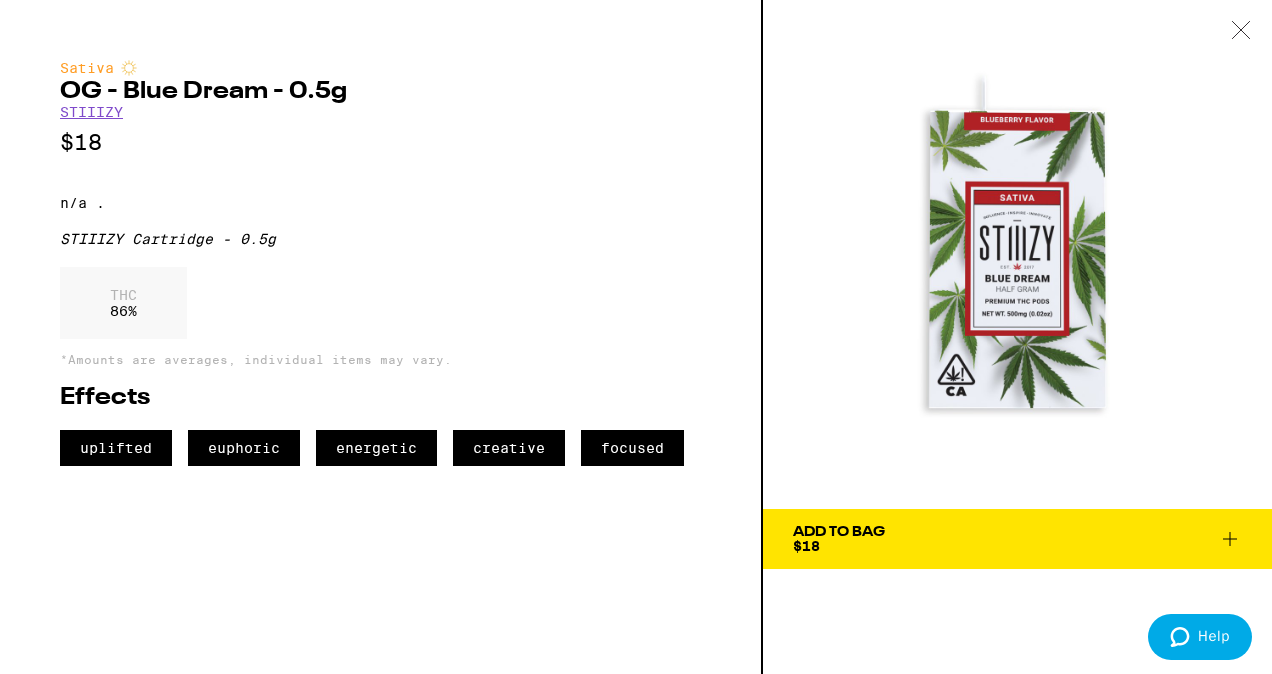 click on "STIIIZY" at bounding box center [91, 112] 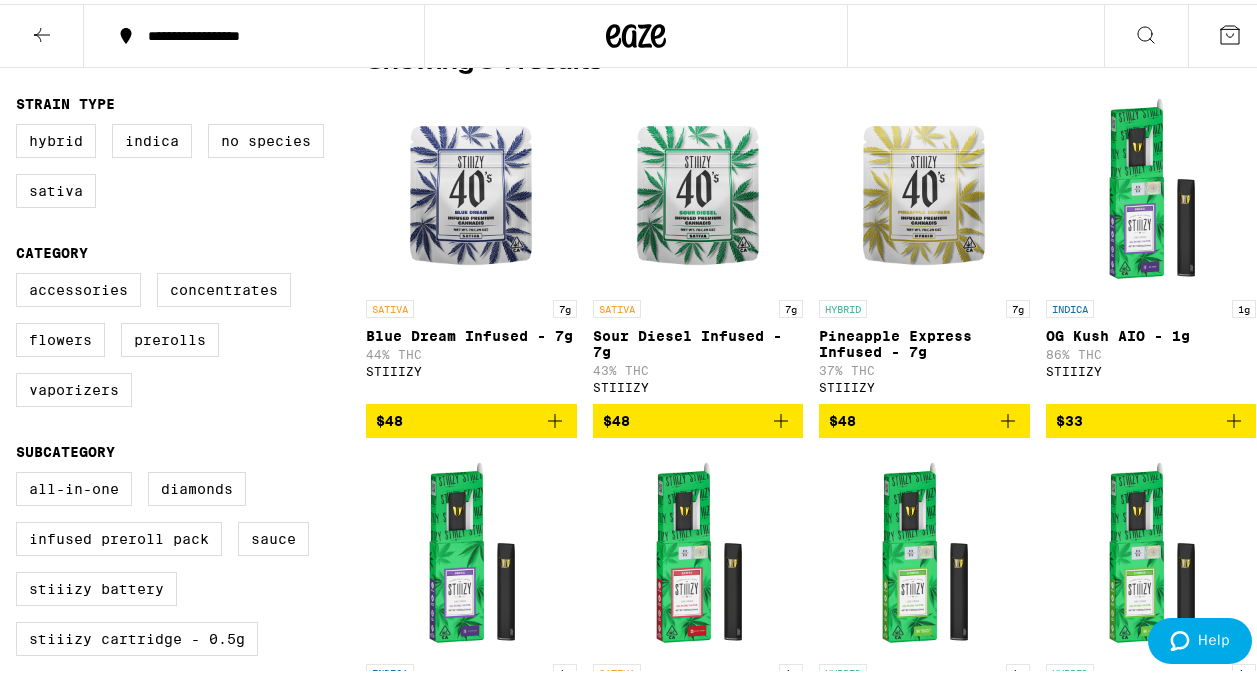 scroll, scrollTop: 556, scrollLeft: 0, axis: vertical 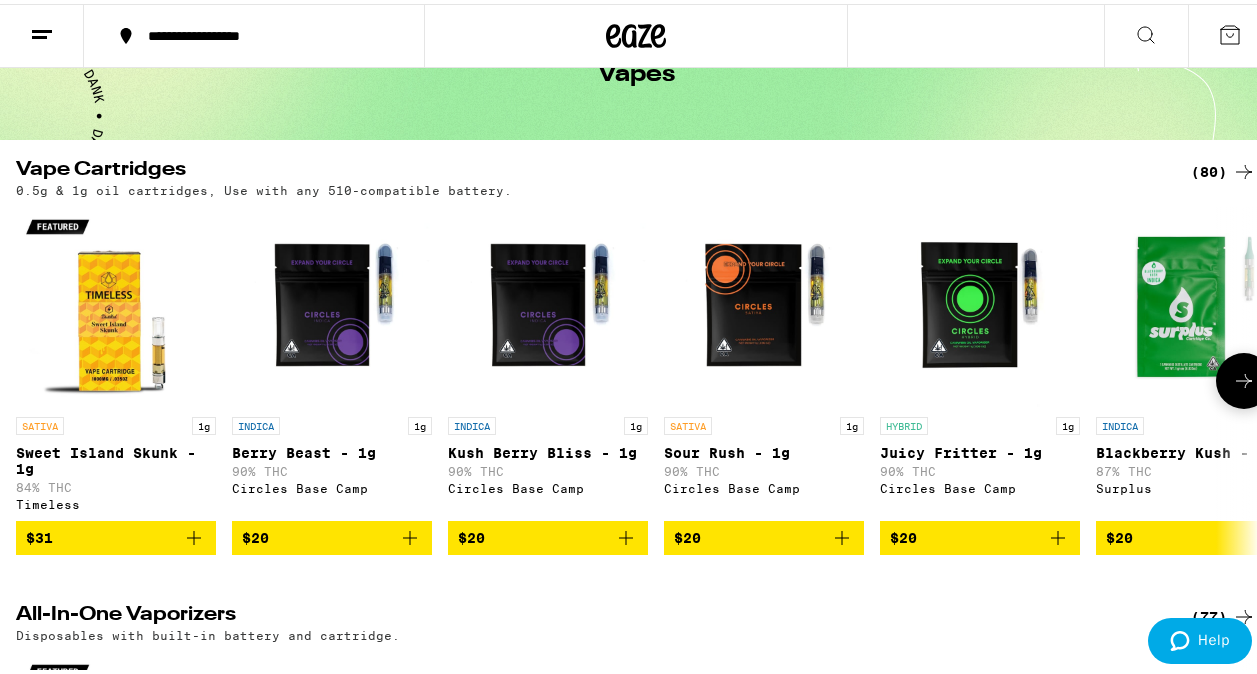click 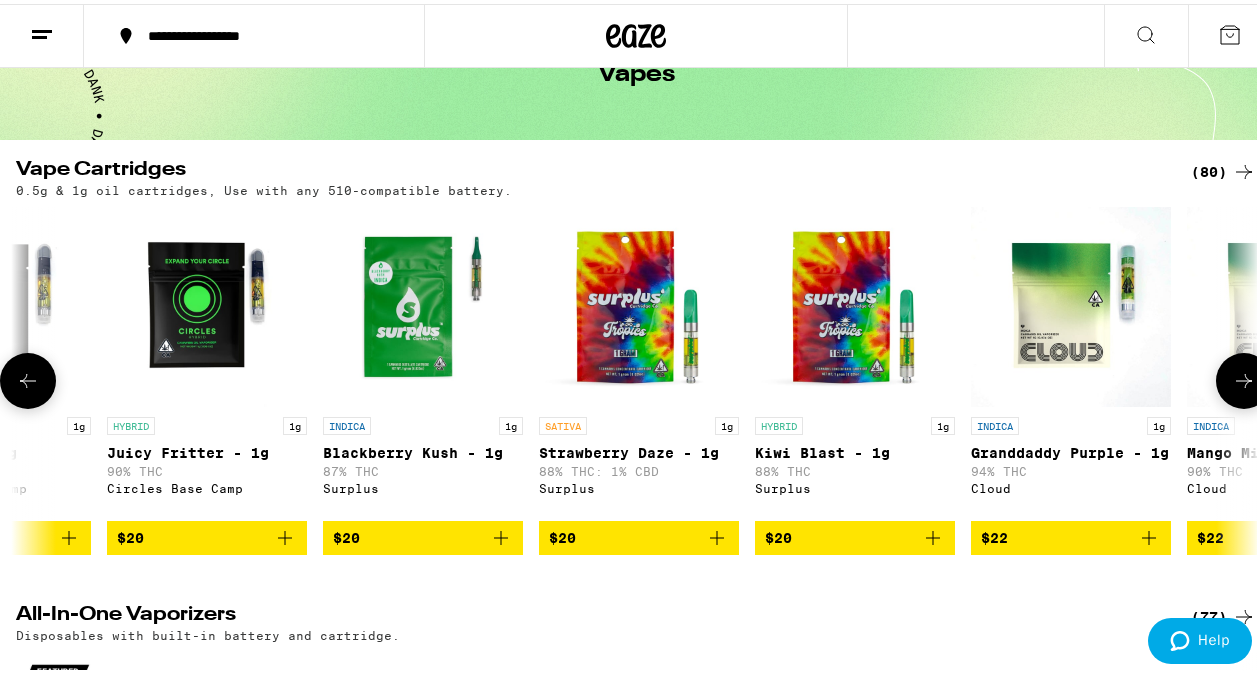 scroll, scrollTop: 0, scrollLeft: 1007, axis: horizontal 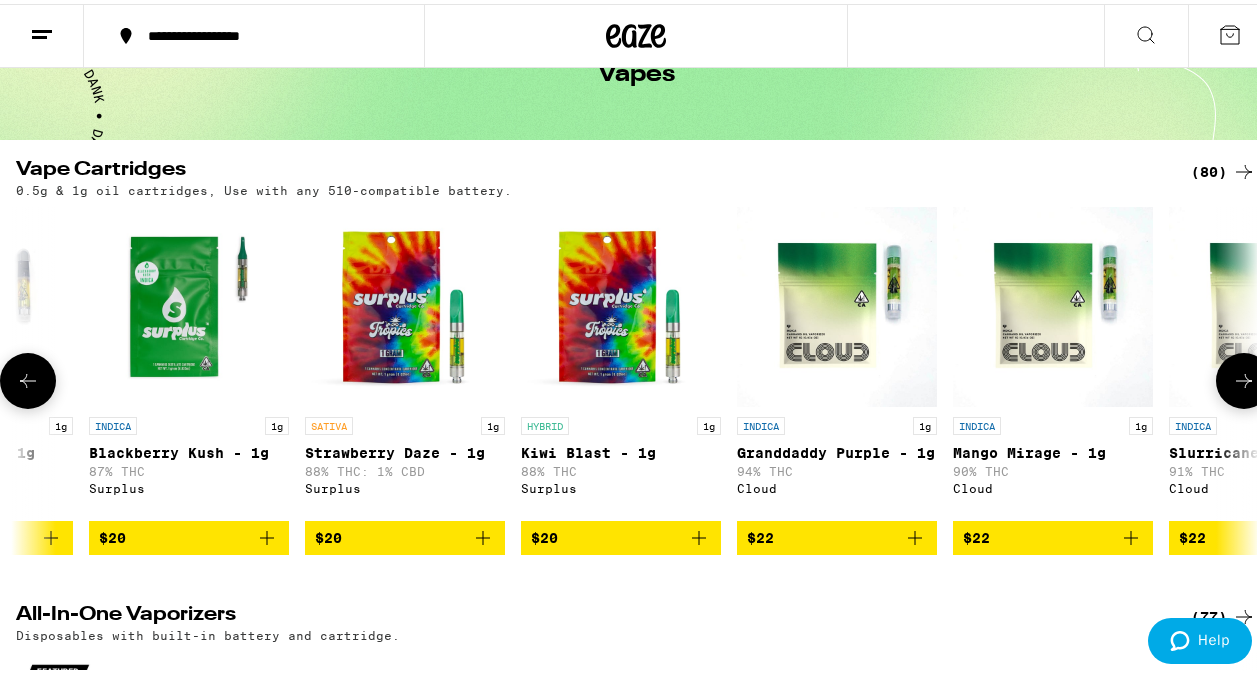 click 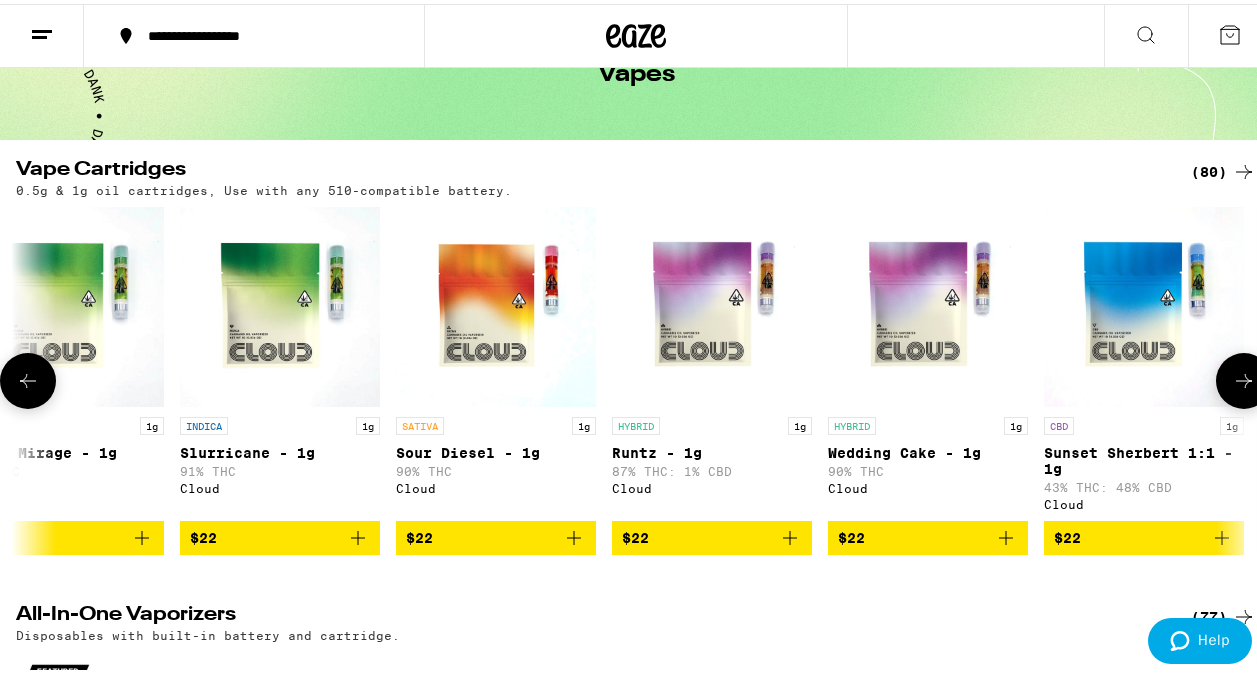 scroll, scrollTop: 0, scrollLeft: 2014, axis: horizontal 